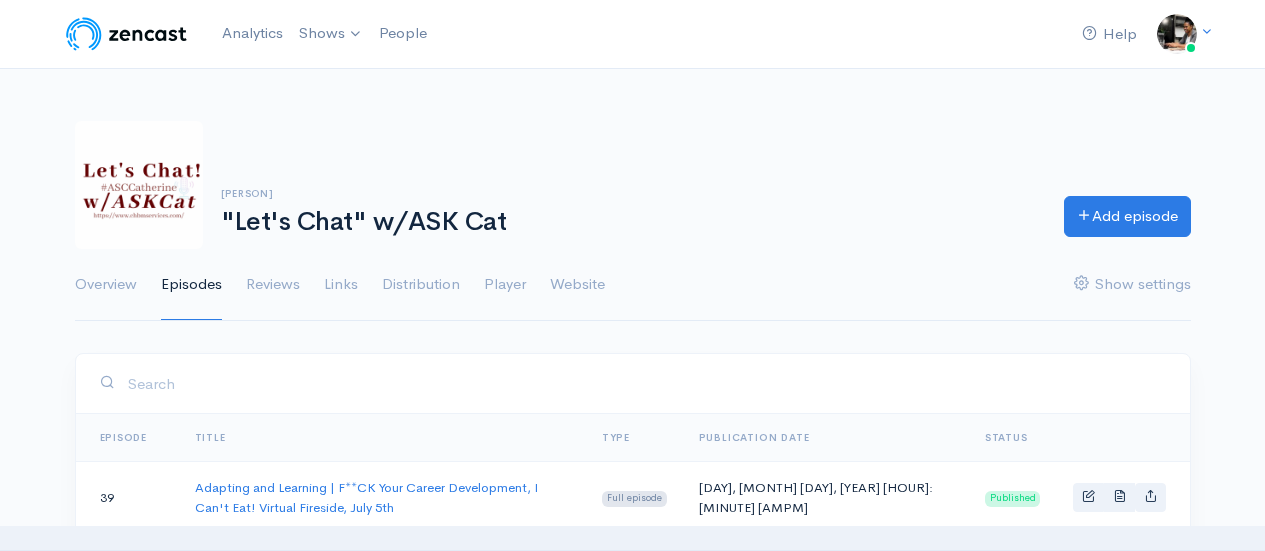 scroll, scrollTop: 0, scrollLeft: 0, axis: both 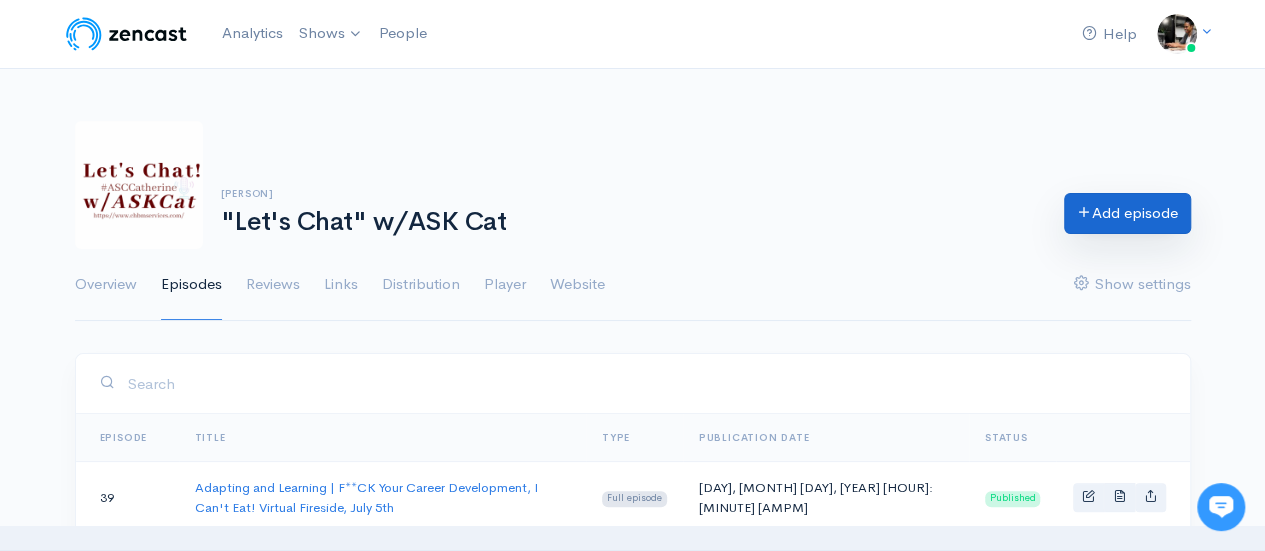 click on "Add episode" at bounding box center [1127, 213] 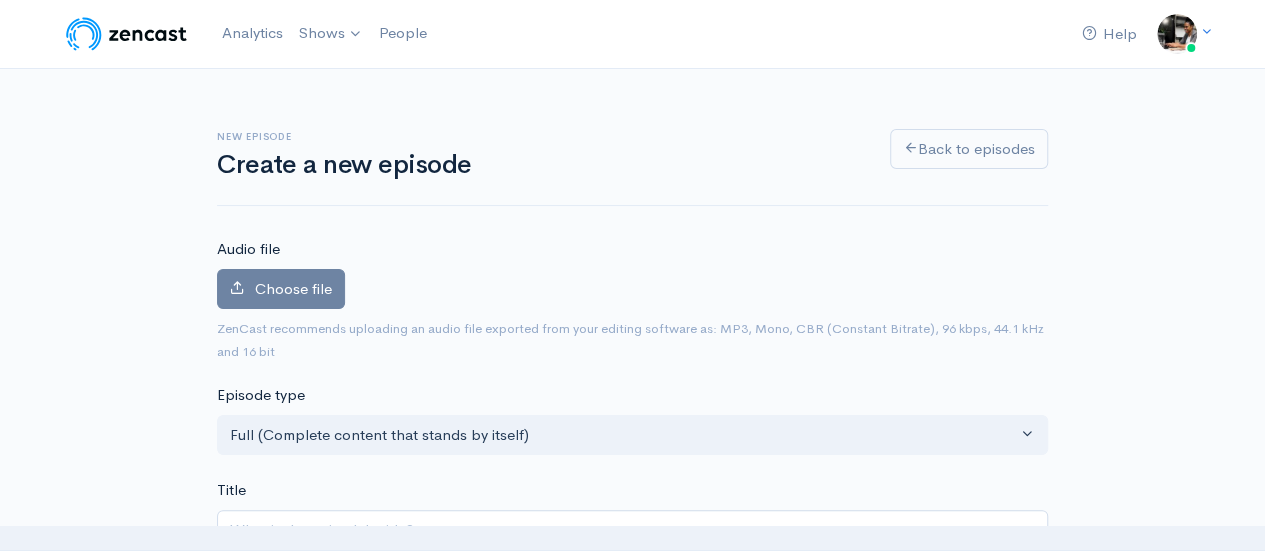 scroll, scrollTop: 0, scrollLeft: 0, axis: both 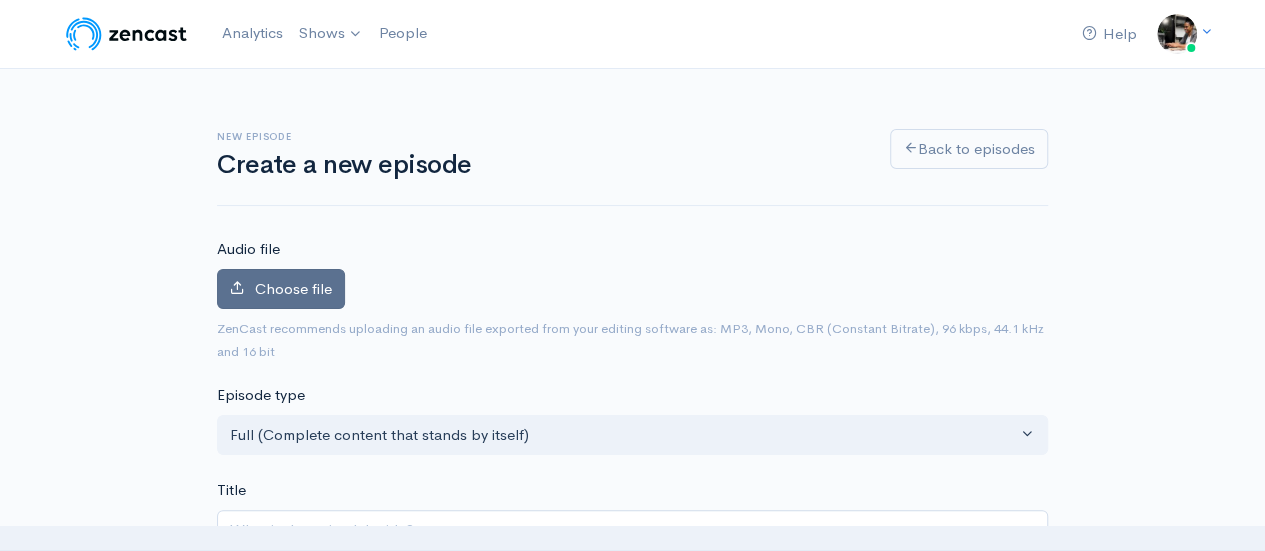 click on "Choose file" at bounding box center [293, 288] 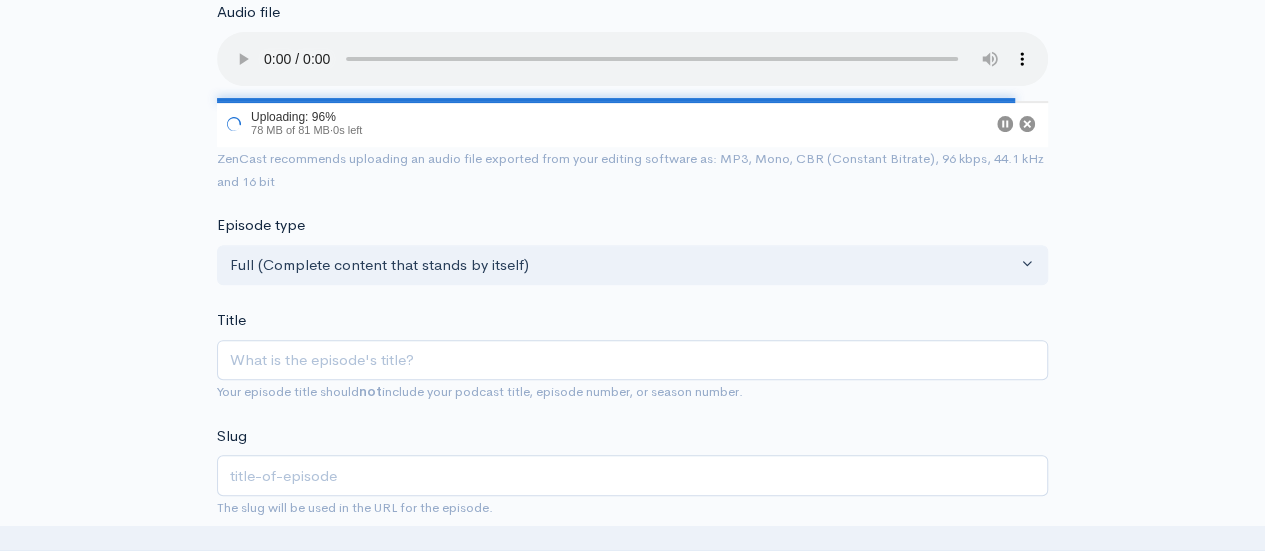 scroll, scrollTop: 246, scrollLeft: 0, axis: vertical 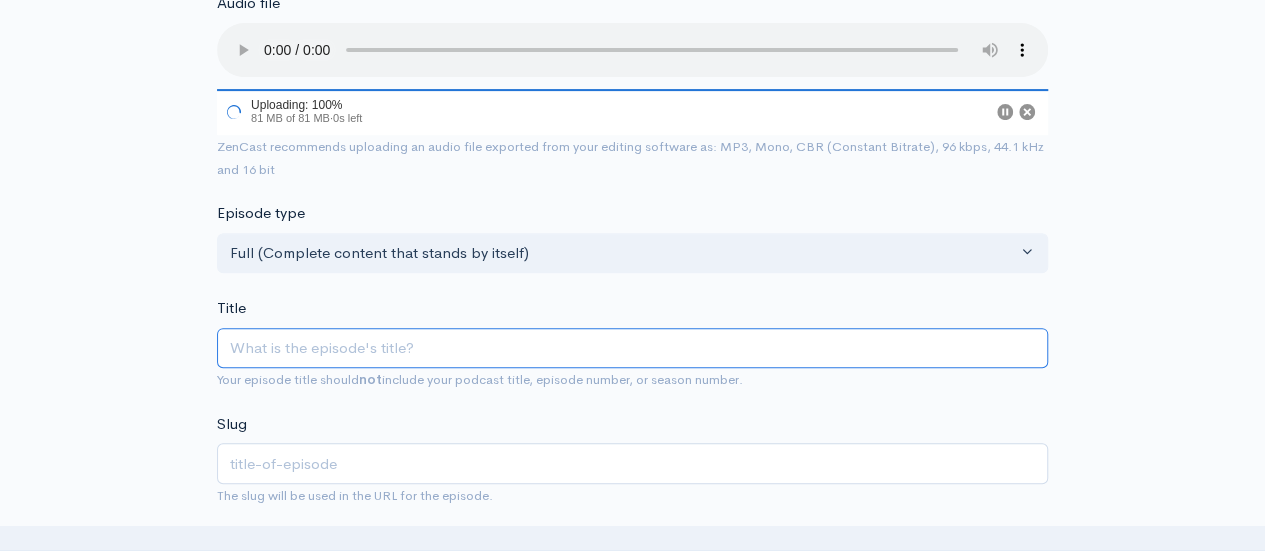 click on "Title" at bounding box center (632, 348) 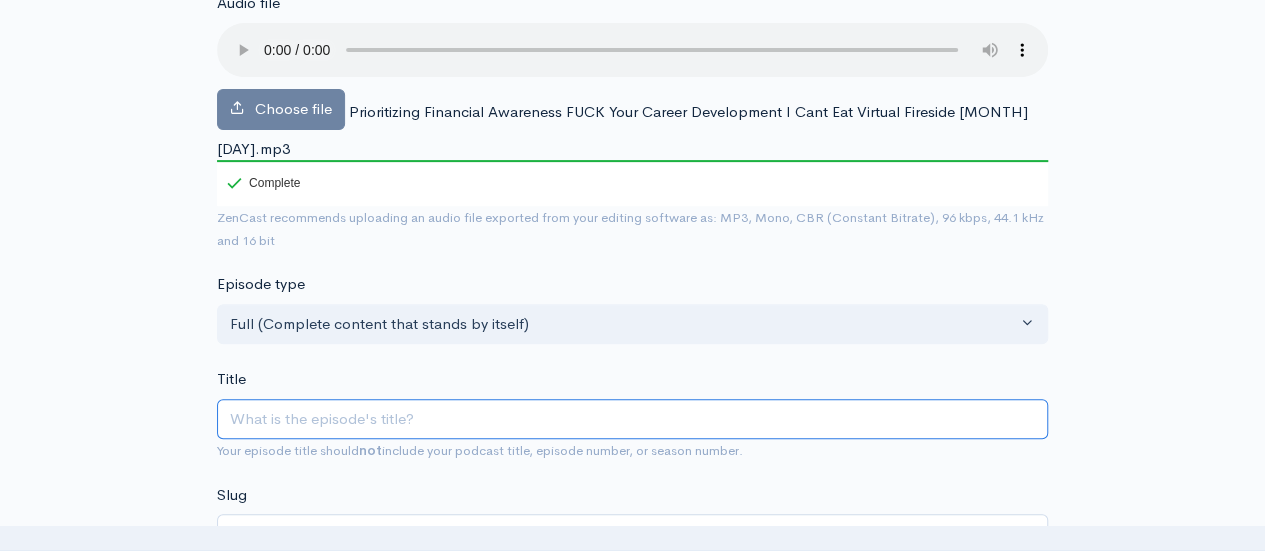 paste on "career development,networking,relationship building,mentoring,sponsorship,coaching" 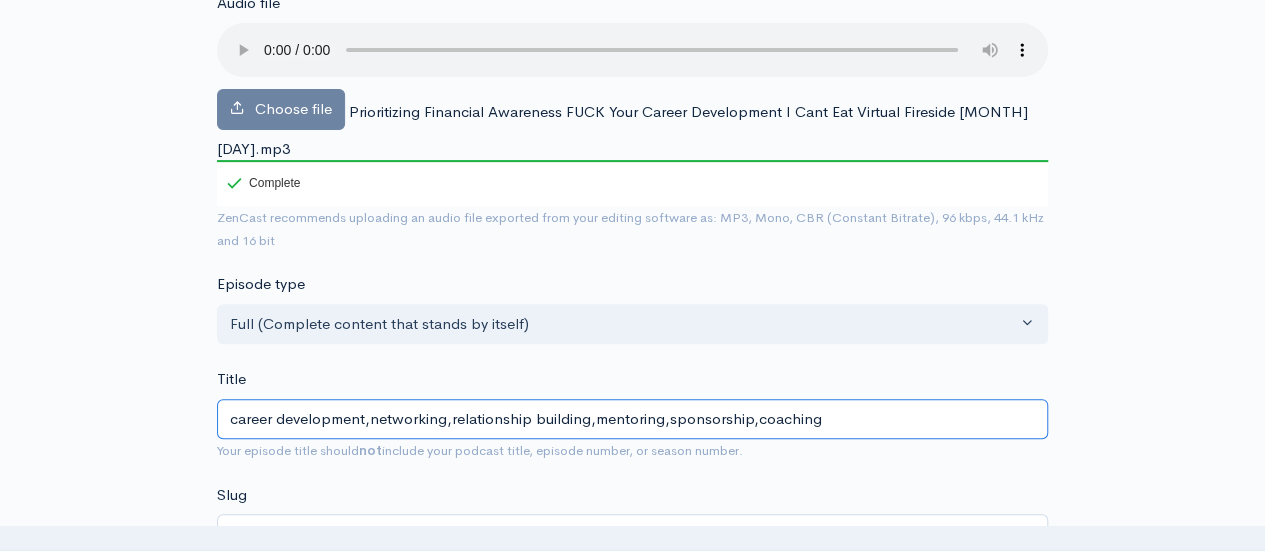 drag, startPoint x: 838, startPoint y: 419, endPoint x: 84, endPoint y: 409, distance: 754.0663 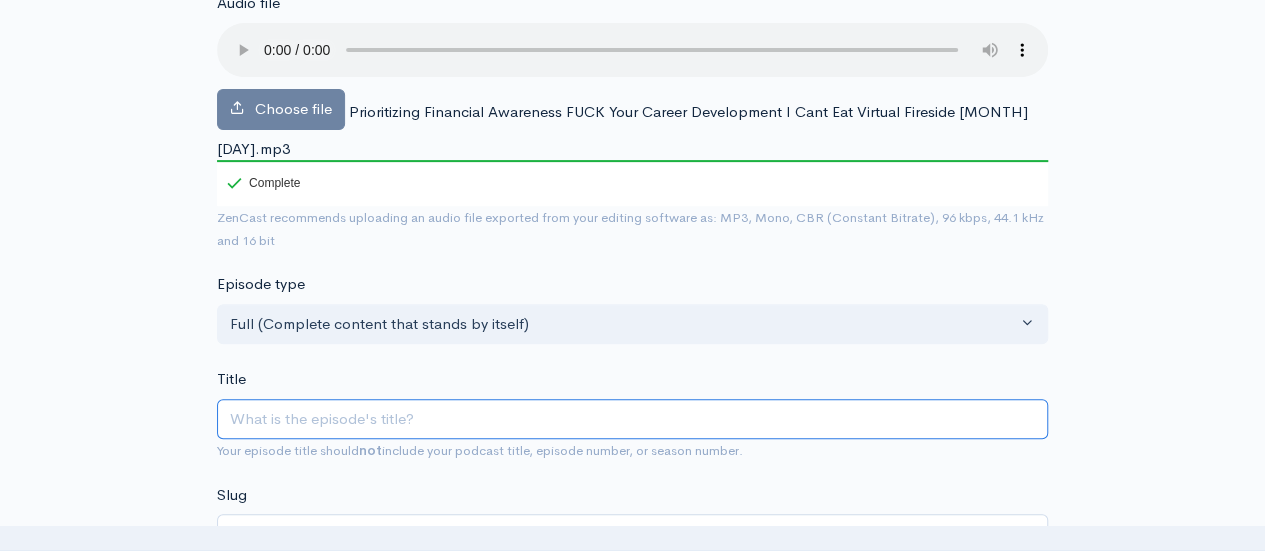 paste on "Prioritizing Financial Awareness | F*CK Your Career Development, I Can't Eat! - [MONTH] [DAY]nd" 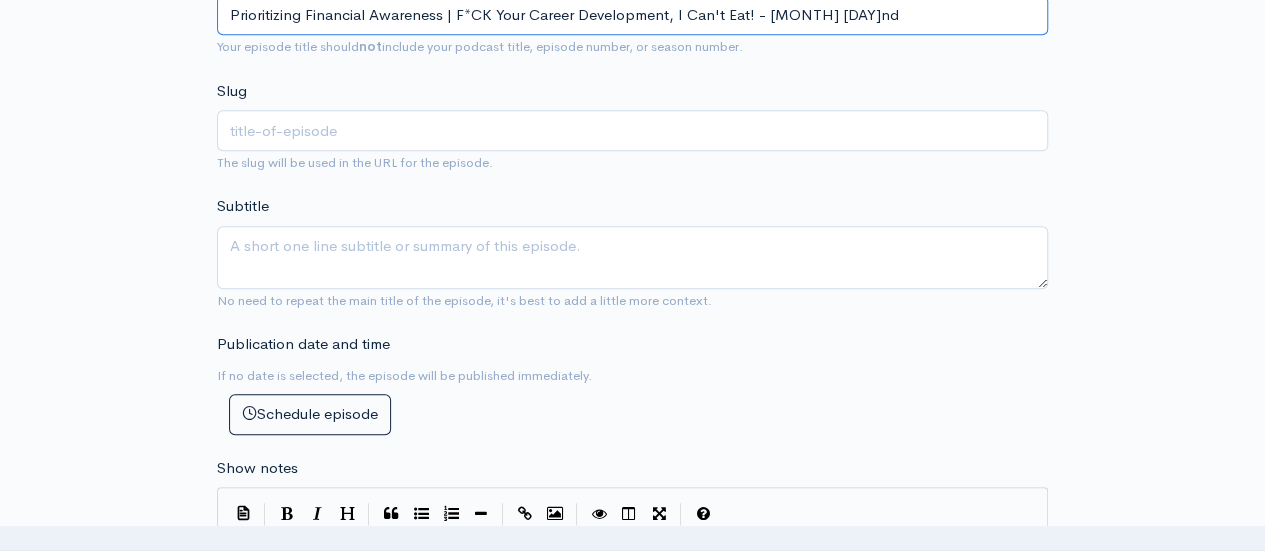 scroll, scrollTop: 660, scrollLeft: 0, axis: vertical 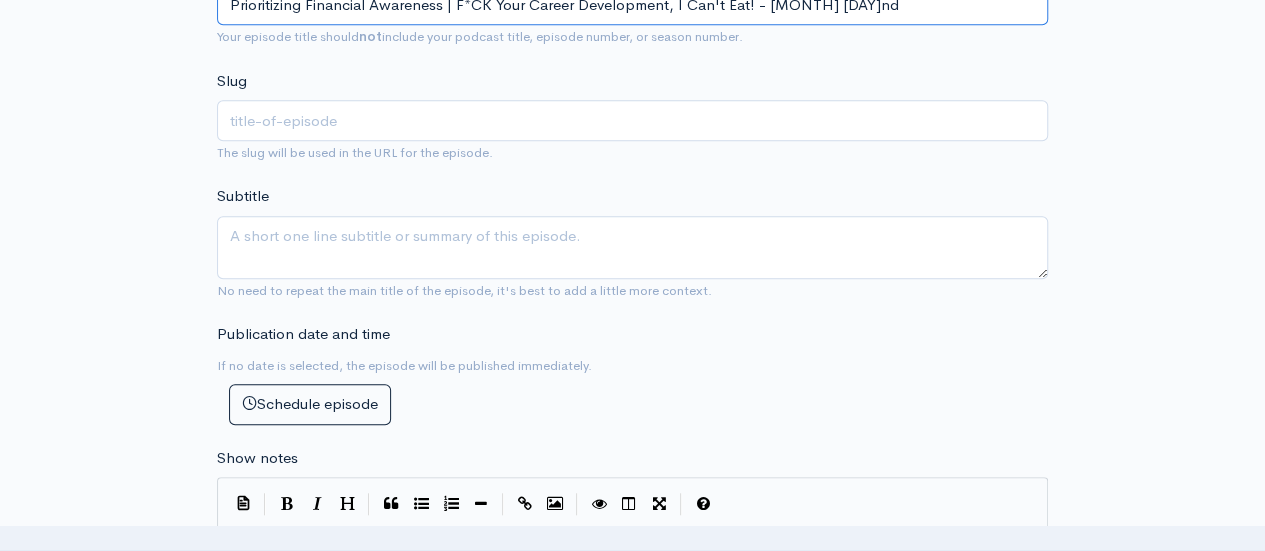 type on "Prioritizing Financial Awareness | F*CK Your Career Development, I Can't Eat! - [MONTH] [DAY]nd" 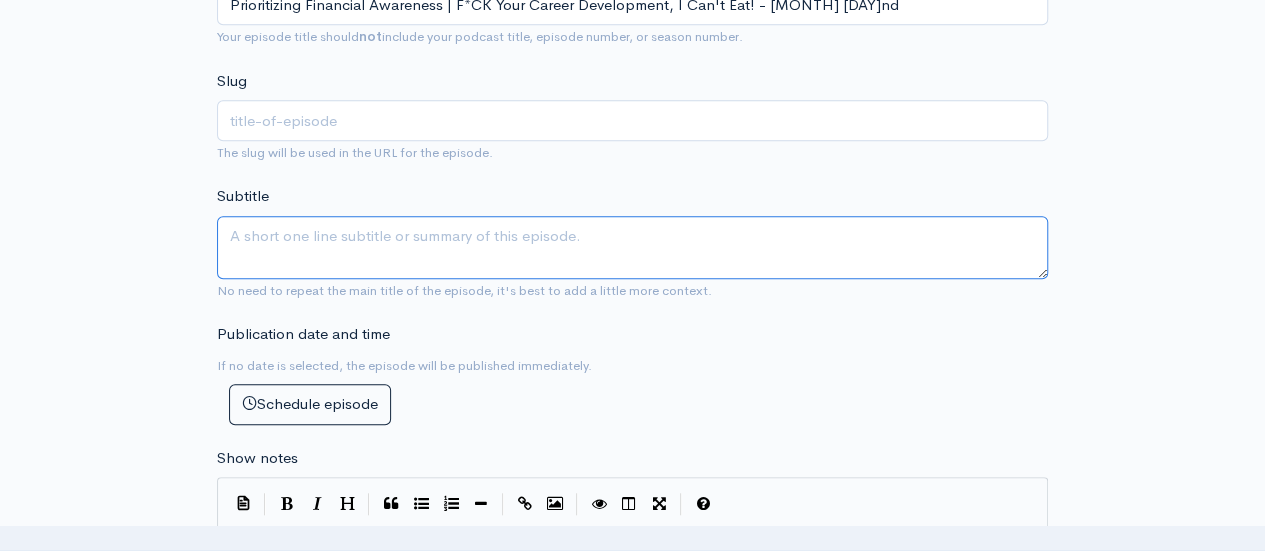 type on "prioritizing-financial-awareness-fck-your-career-development-i-cant-eat-august-2nd" 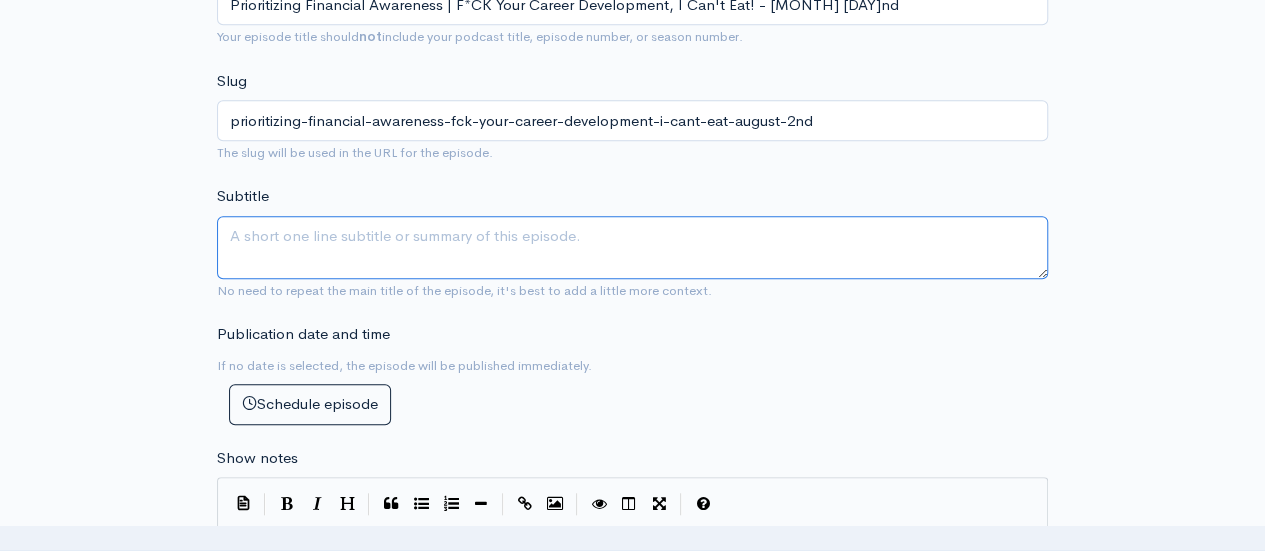 click on "Subtitle" at bounding box center (632, 247) 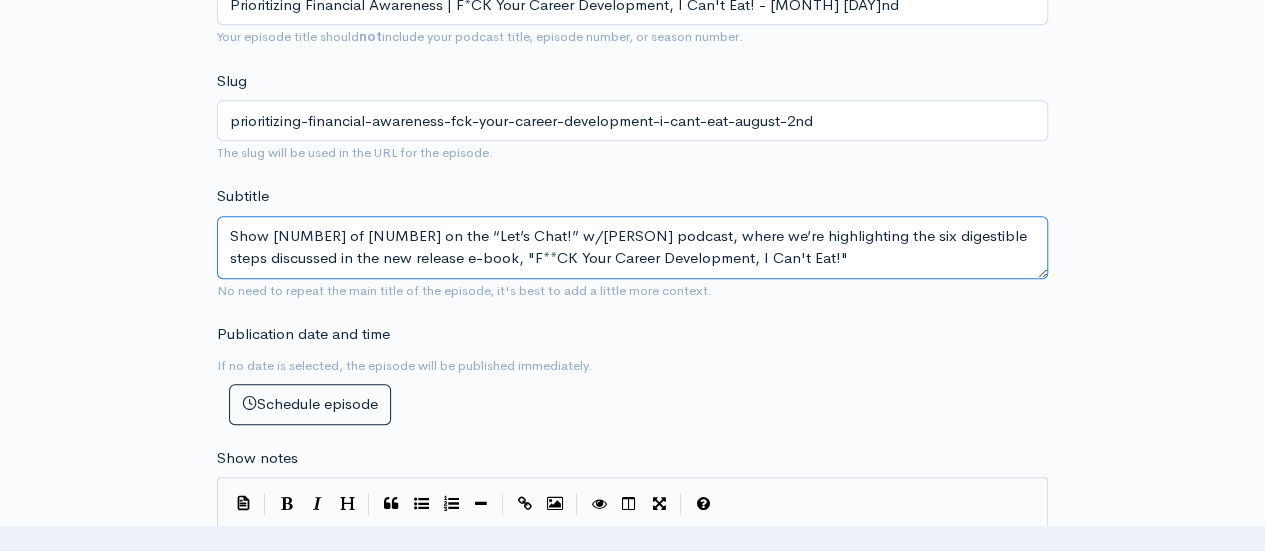 click on "Show [NUMBER] of [NUMBER] on the “Let’s Chat!” w/[PERSON] podcast, where we’re highlighting the six digestible steps discussed in the new release e-book, "F**CK Your Career Development, I Can't Eat!"" at bounding box center [632, 247] 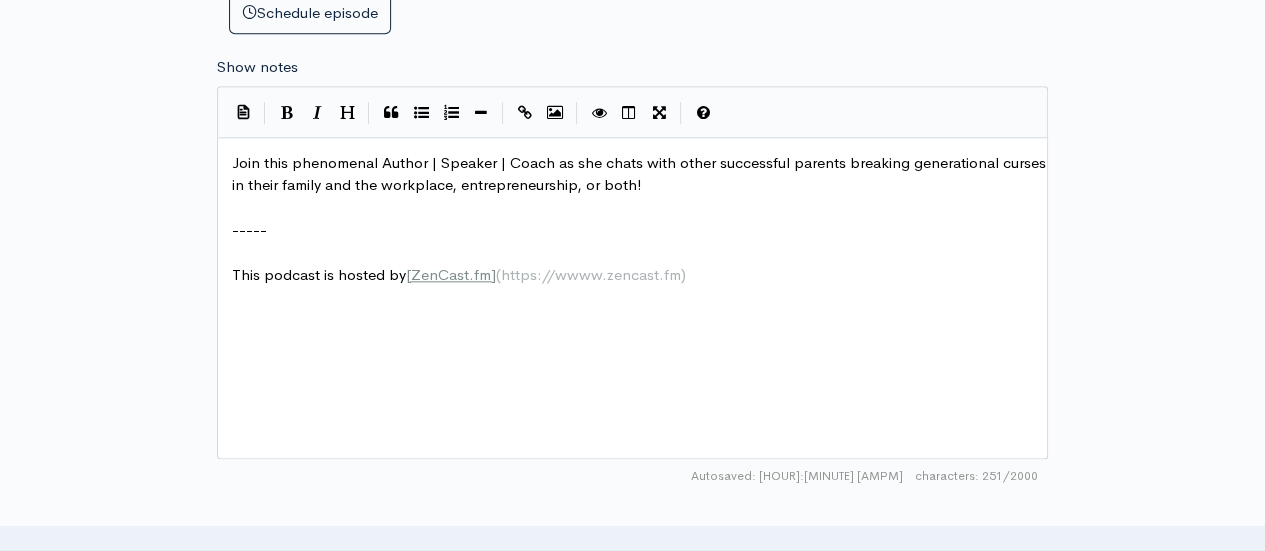 scroll, scrollTop: 1048, scrollLeft: 0, axis: vertical 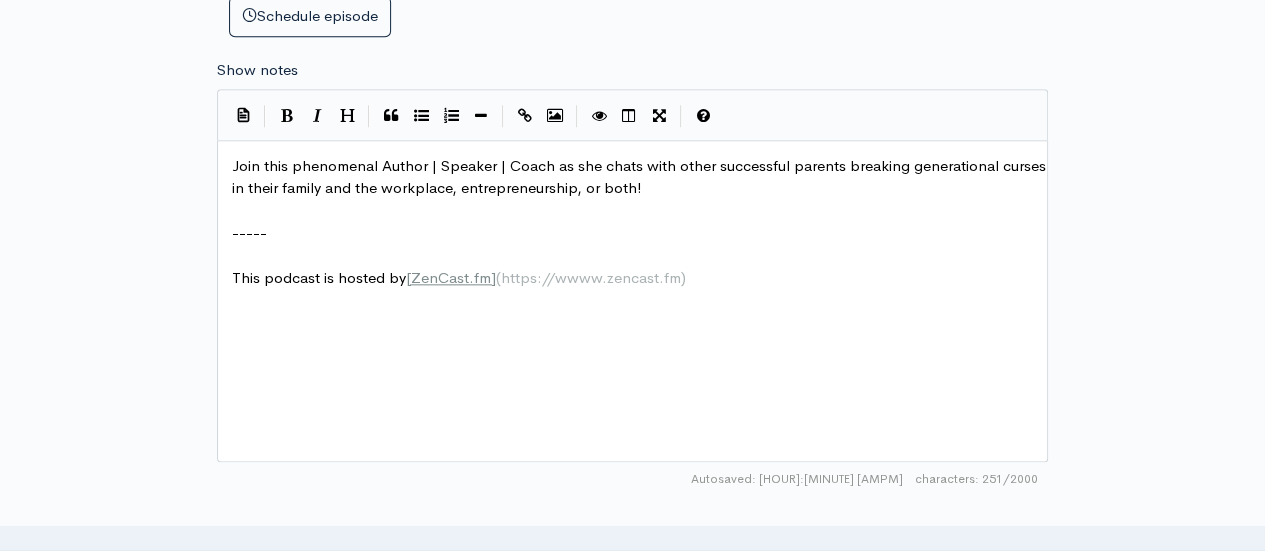 type on "Show [NUMBER] of [NUMBER] on the “Let’s Chat!” w/[PERSON] podcast, where we’re highlighting the six digestible steps discussed in the new release e-book, "F**CK Your Career Development, I Can't Eat!"" 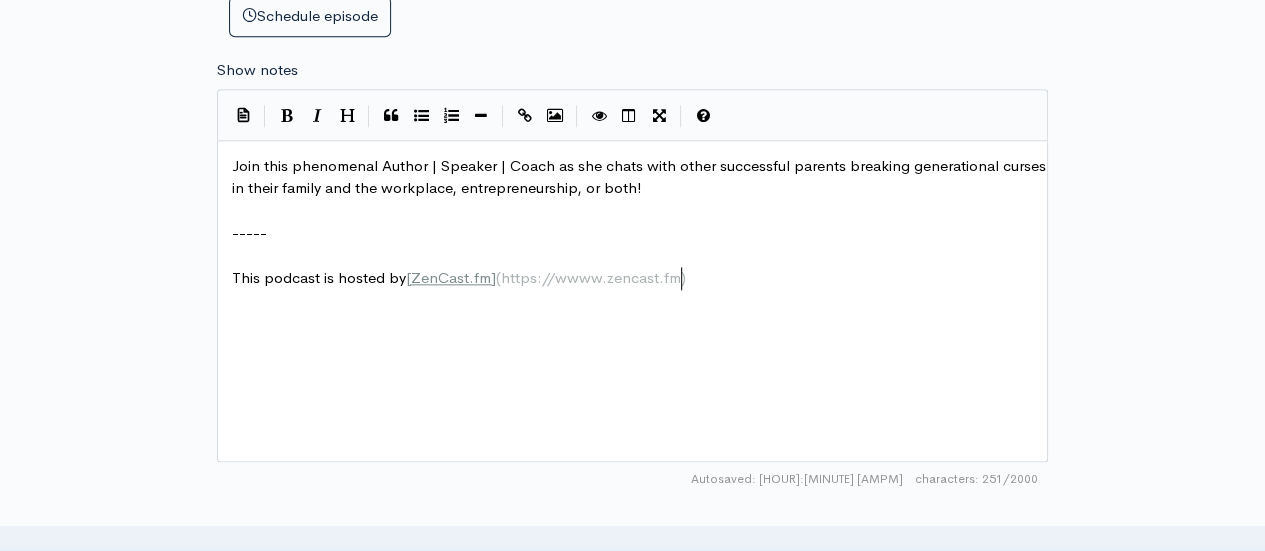 scroll, scrollTop: 1, scrollLeft: 0, axis: vertical 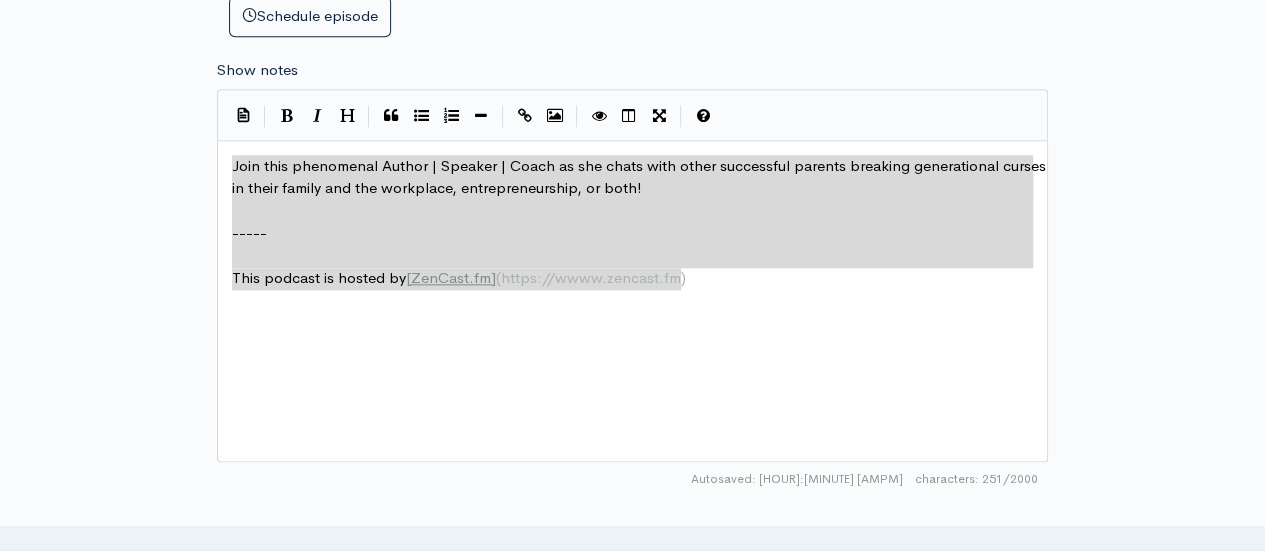 drag, startPoint x: 708, startPoint y: 276, endPoint x: 227, endPoint y: 159, distance: 495.02524 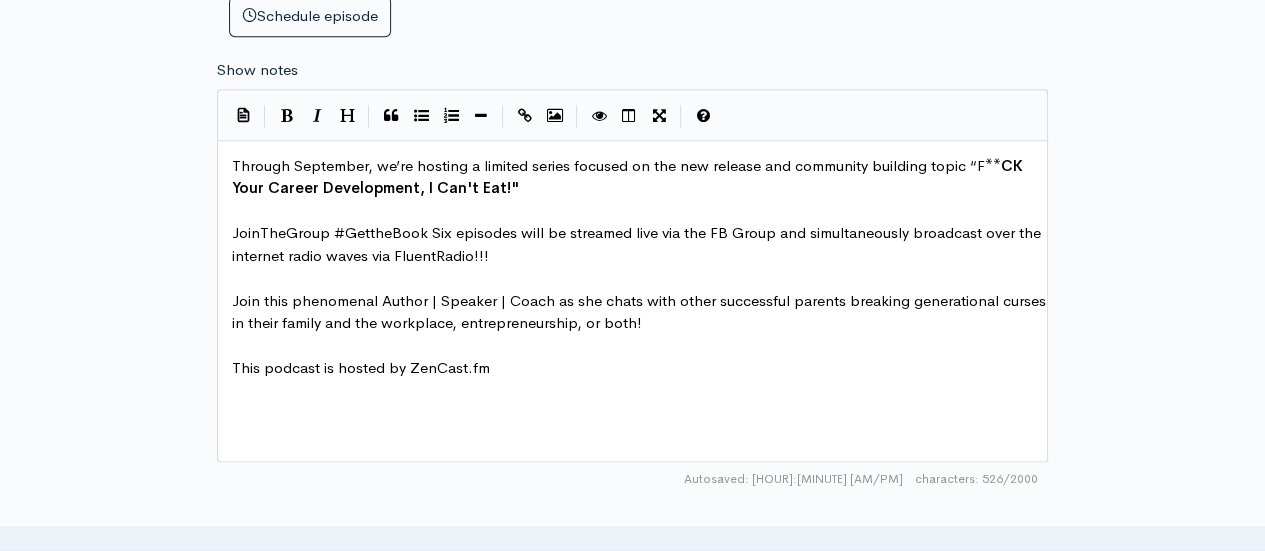 type 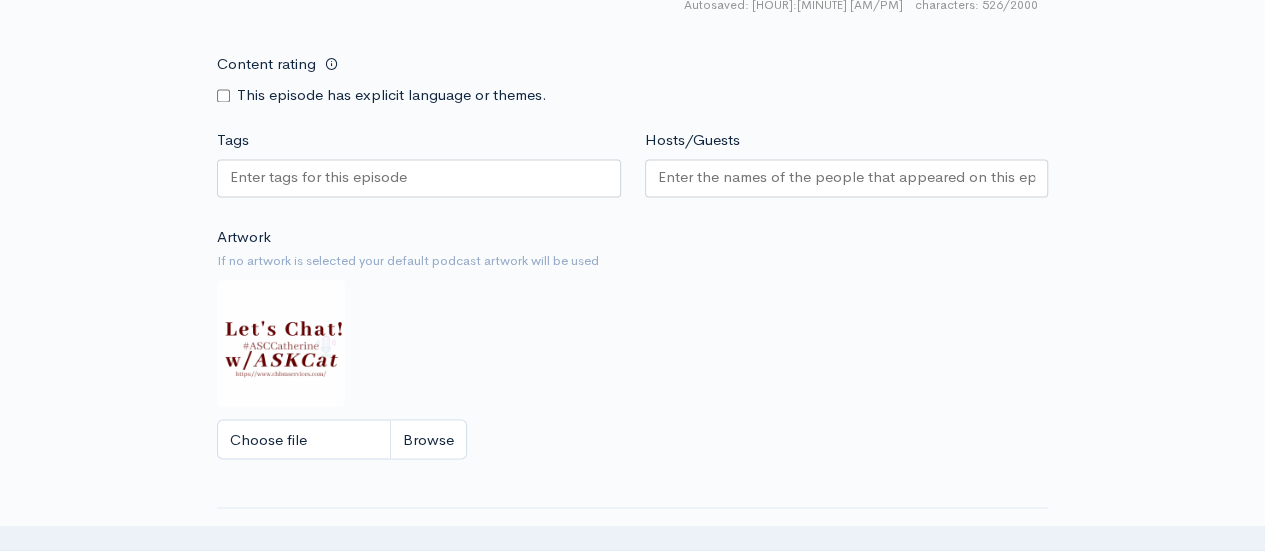 scroll, scrollTop: 1528, scrollLeft: 0, axis: vertical 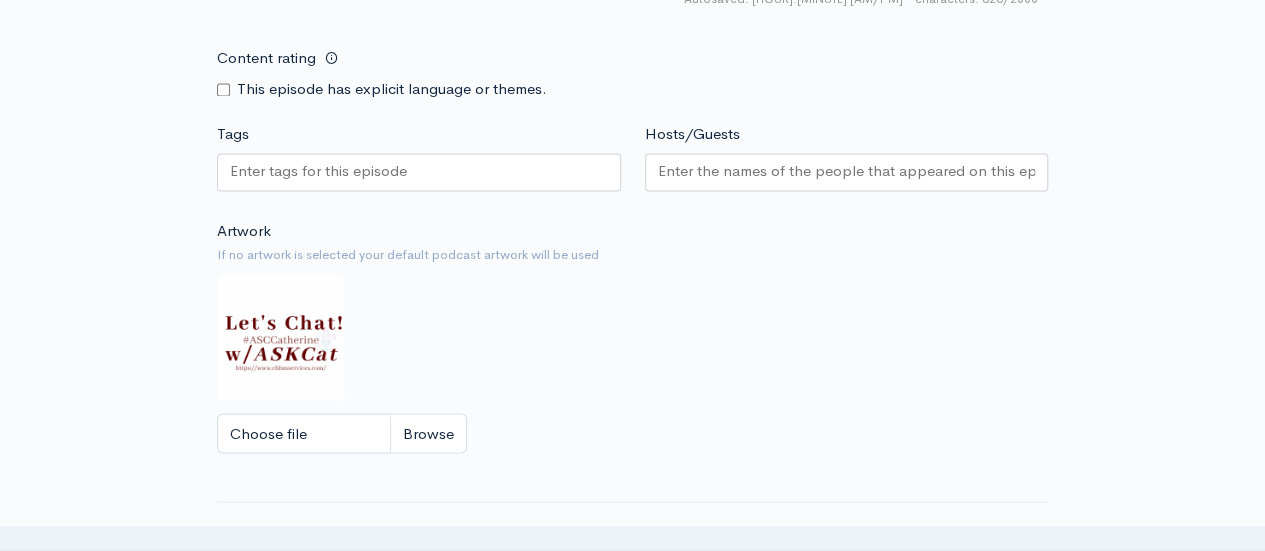 click on "Content rating         This episode has explicit language or themes." at bounding box center (419, 69) 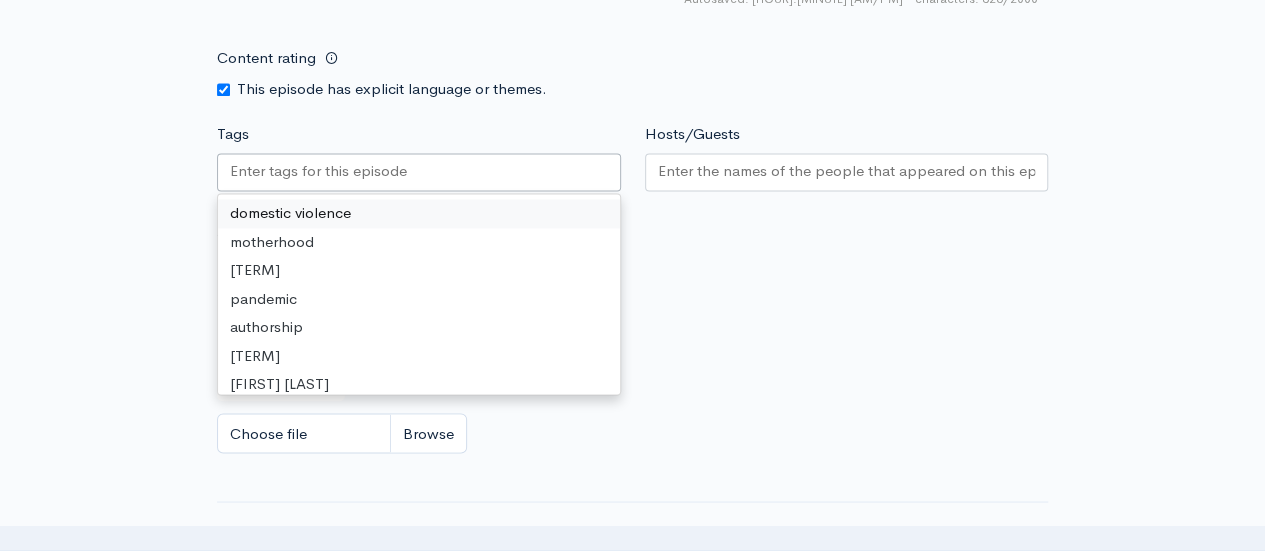 click on "Tags" at bounding box center [320, 171] 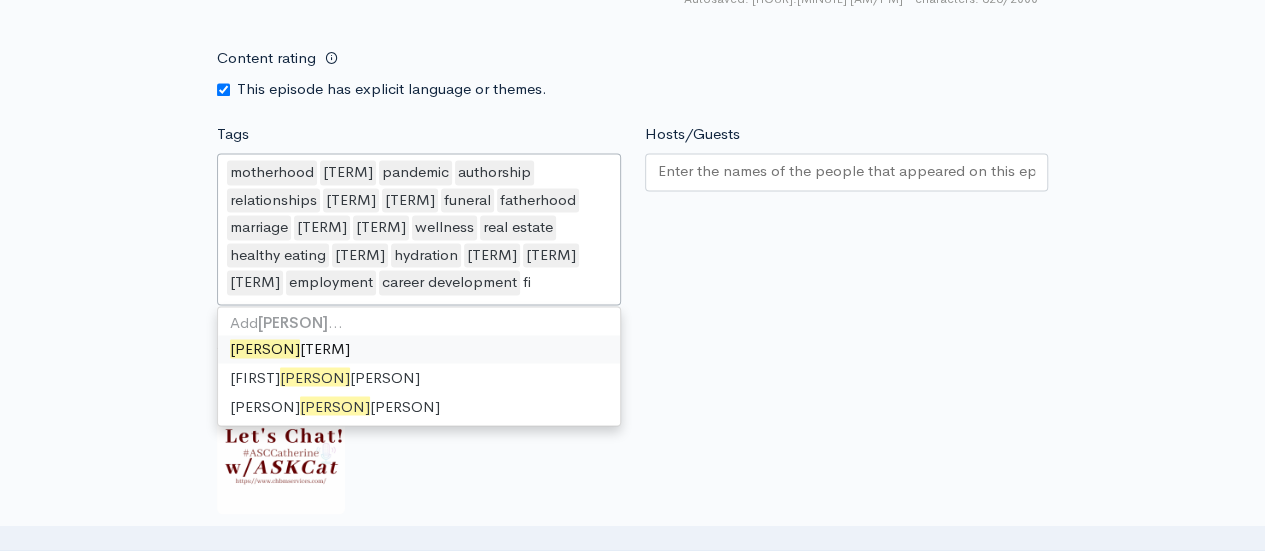 scroll, scrollTop: 0, scrollLeft: 0, axis: both 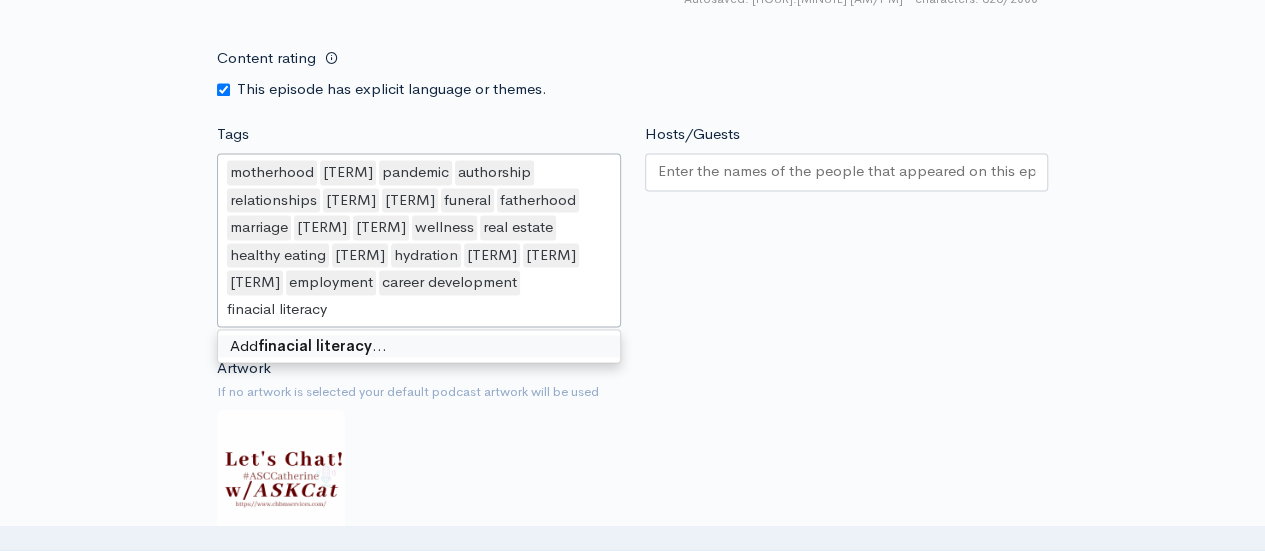 type on "financial literacy" 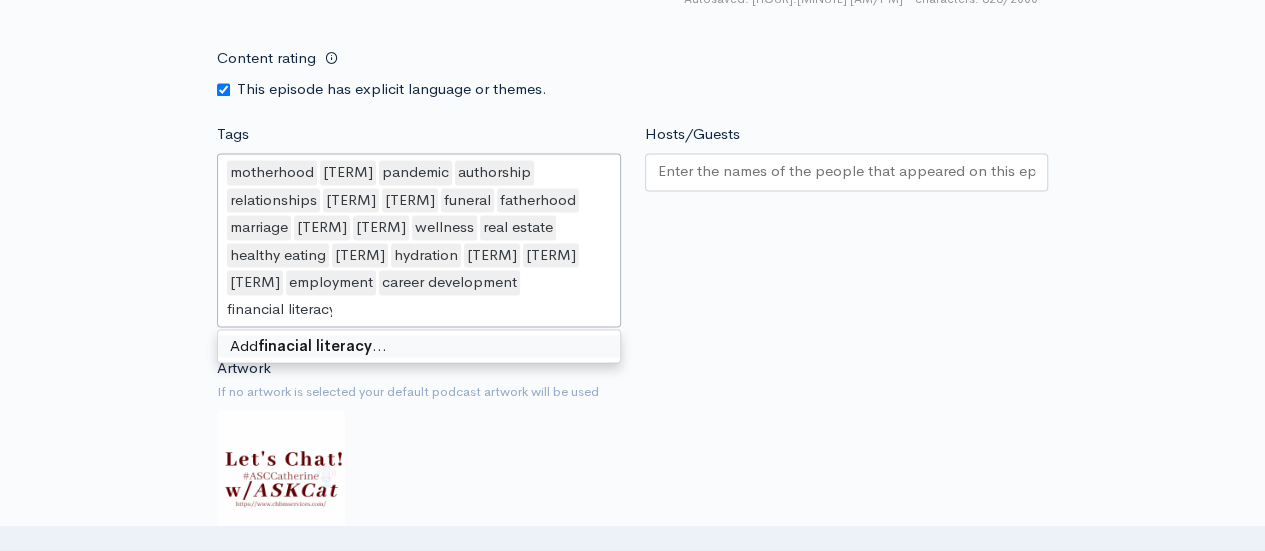 click on "motherhood parenting pandemic authorship relationships entrepreneruship nbe funeral fatherhood marriage education self care wellness real estate healthy eating water hydration mentoring wealth branding employment career development financial literacy" at bounding box center [419, 240] 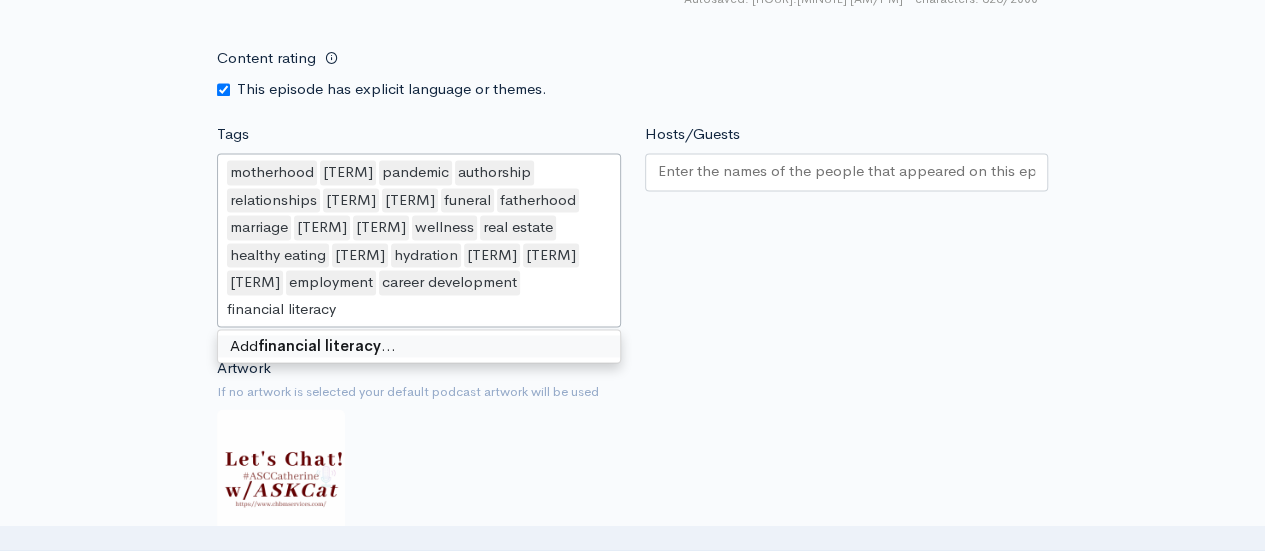 type 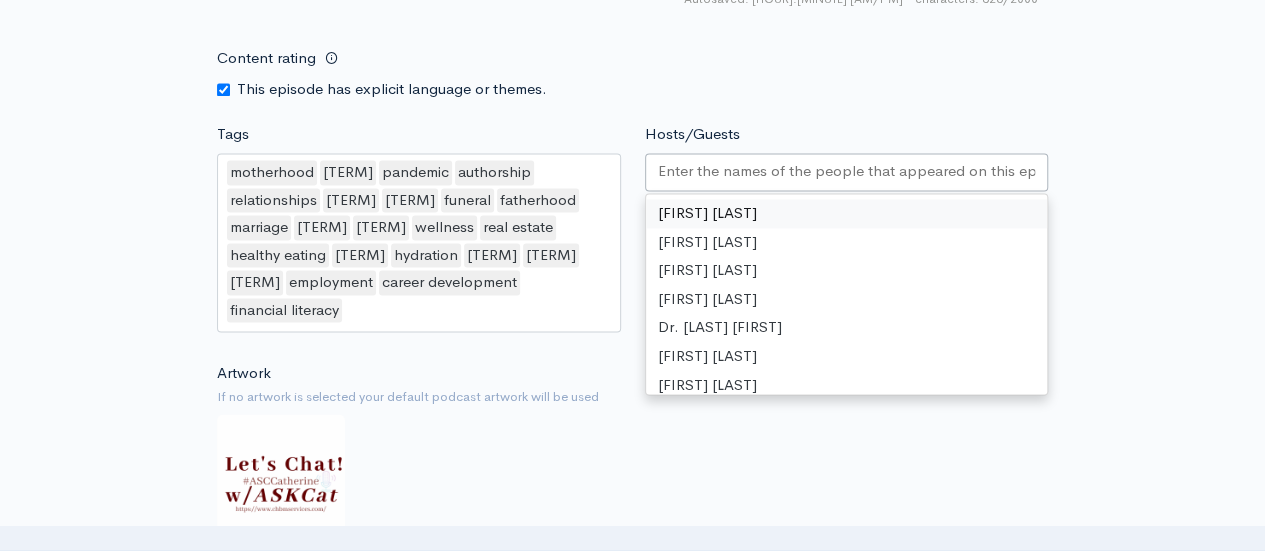 click on "Hosts/Guests" at bounding box center [847, 171] 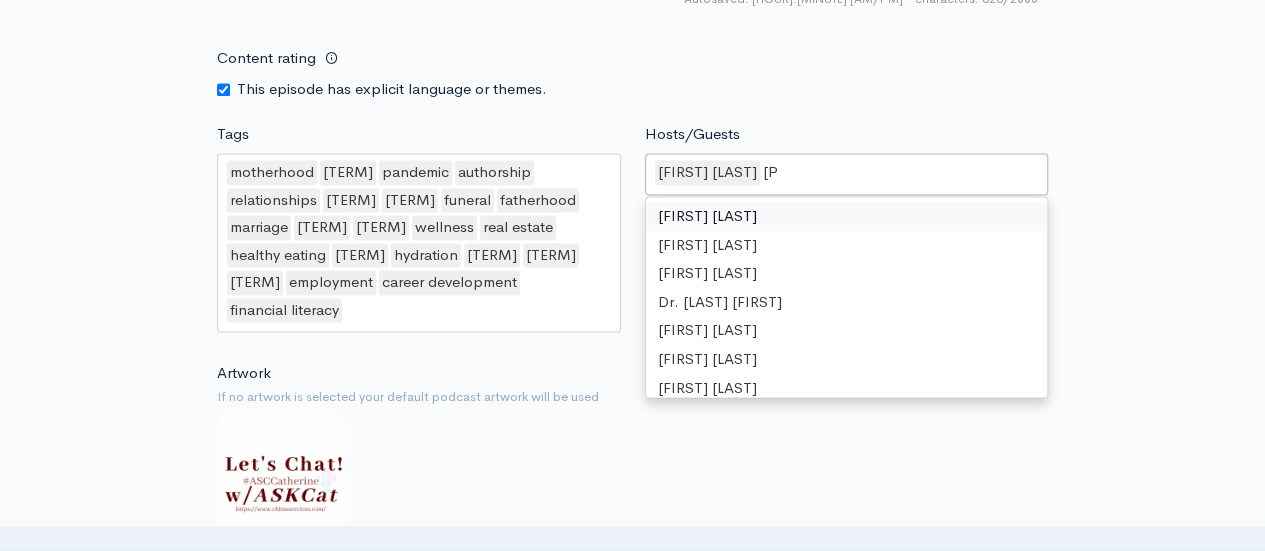type on "mi" 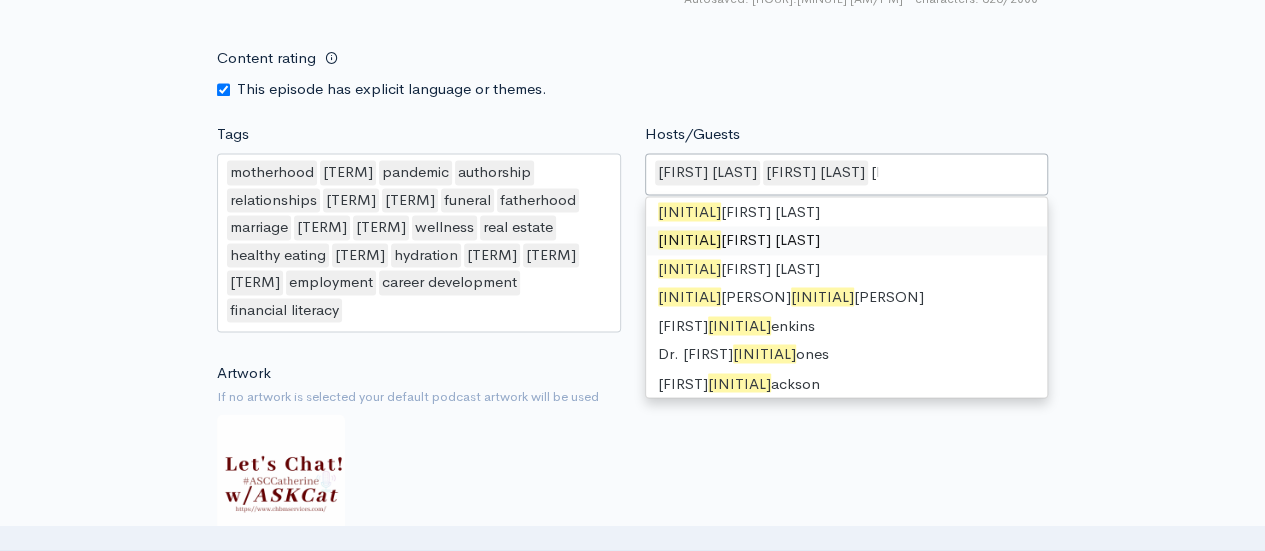 scroll, scrollTop: 0, scrollLeft: 0, axis: both 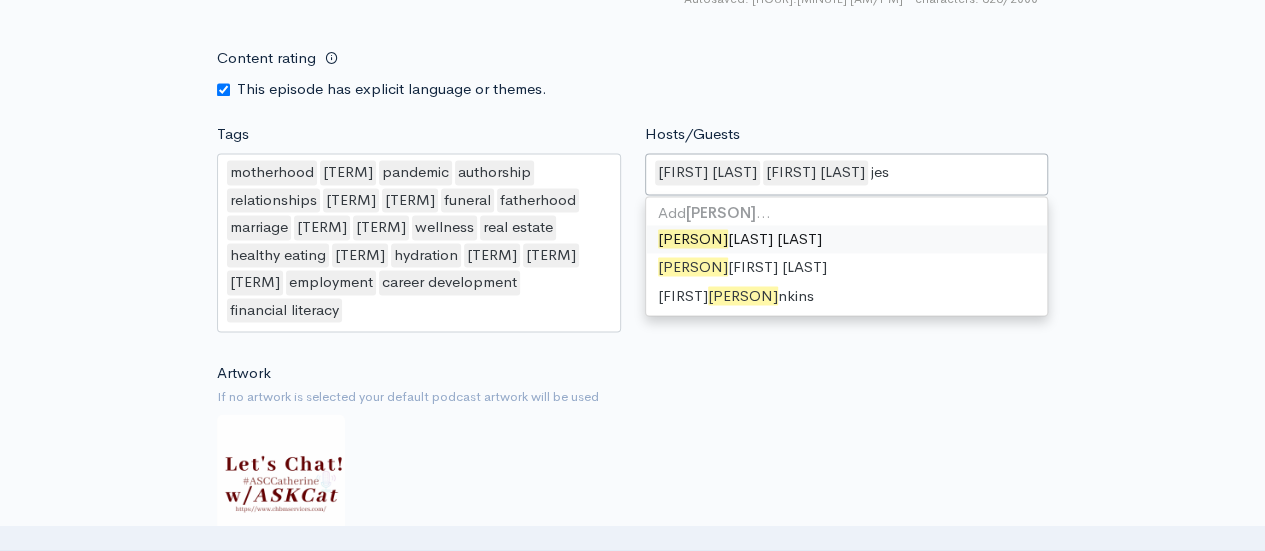 type on "jess" 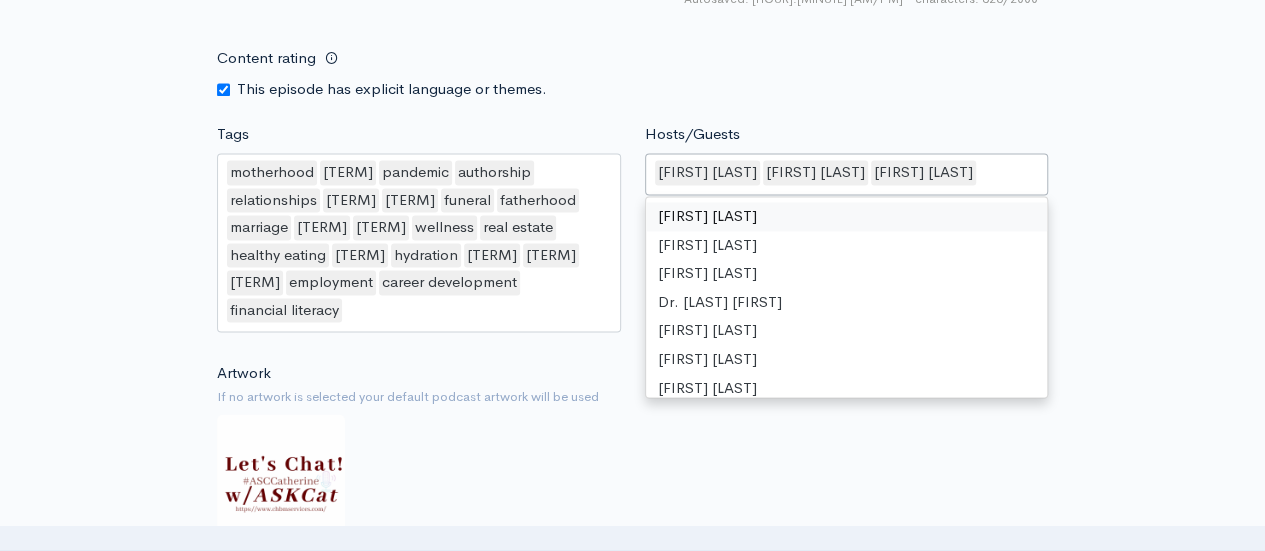 drag, startPoint x: 736, startPoint y: 221, endPoint x: 1016, endPoint y: 170, distance: 284.60675 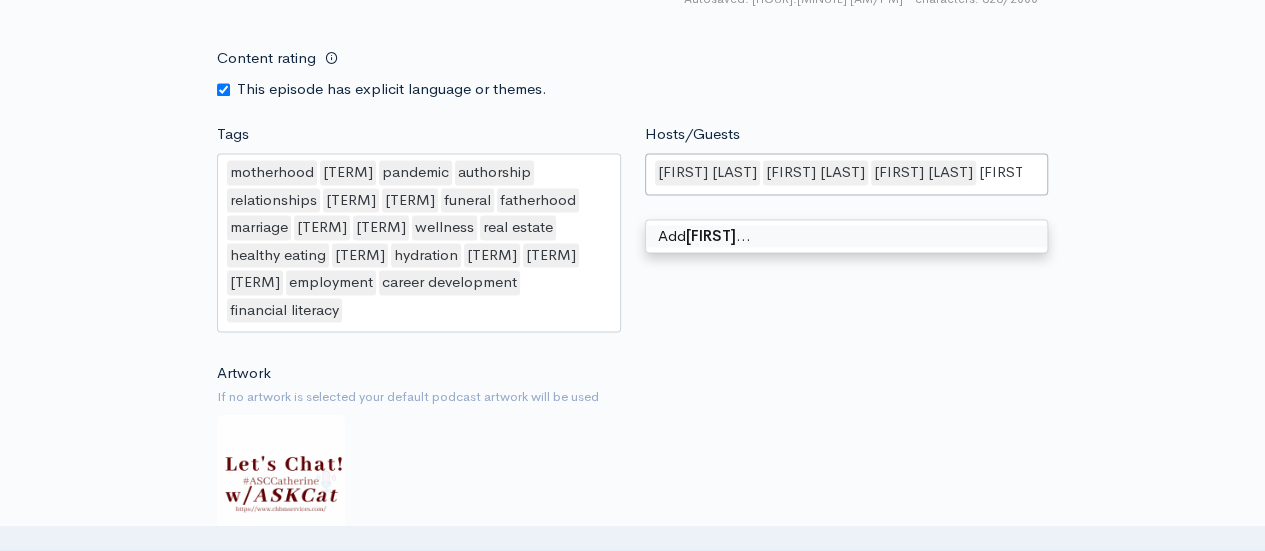 type on "[FIRST]" 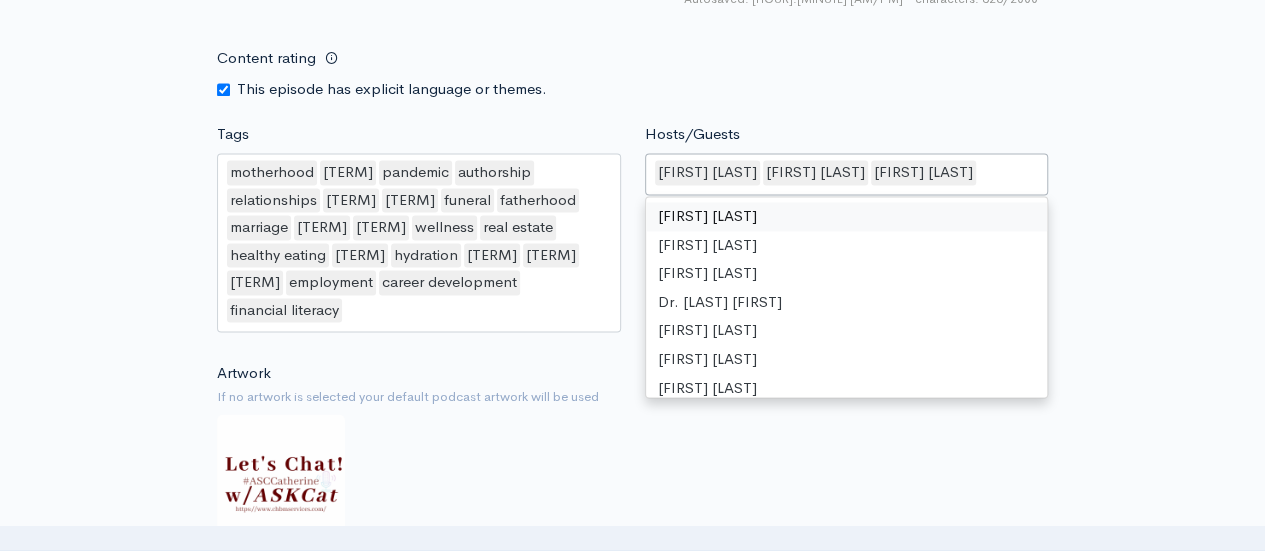 drag, startPoint x: 1014, startPoint y: 161, endPoint x: 1026, endPoint y: 175, distance: 18.439089 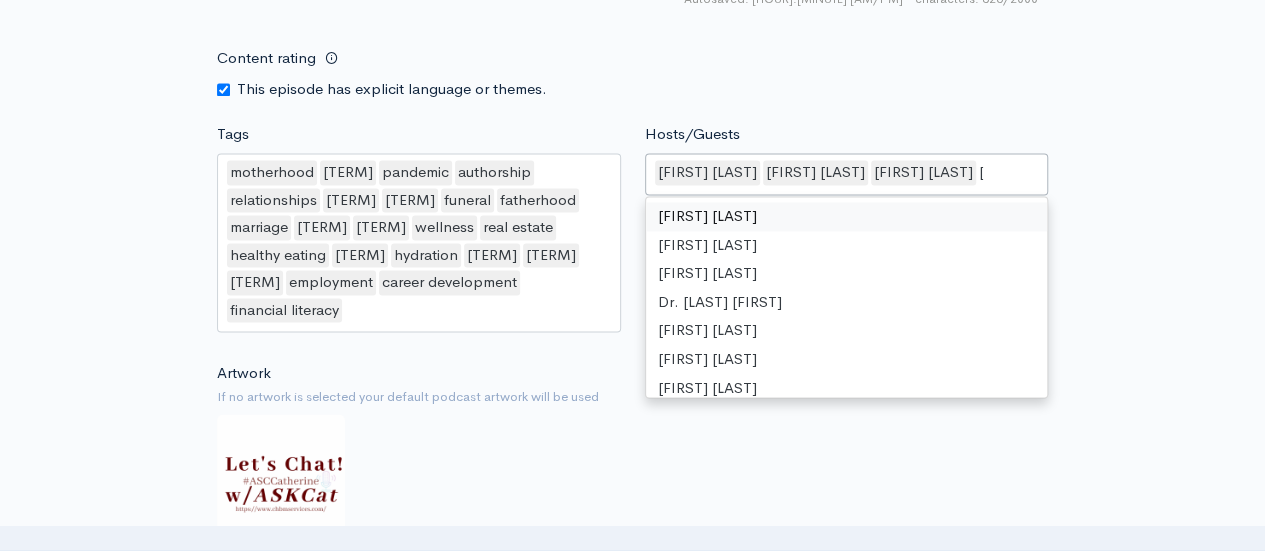 scroll, scrollTop: 0, scrollLeft: 0, axis: both 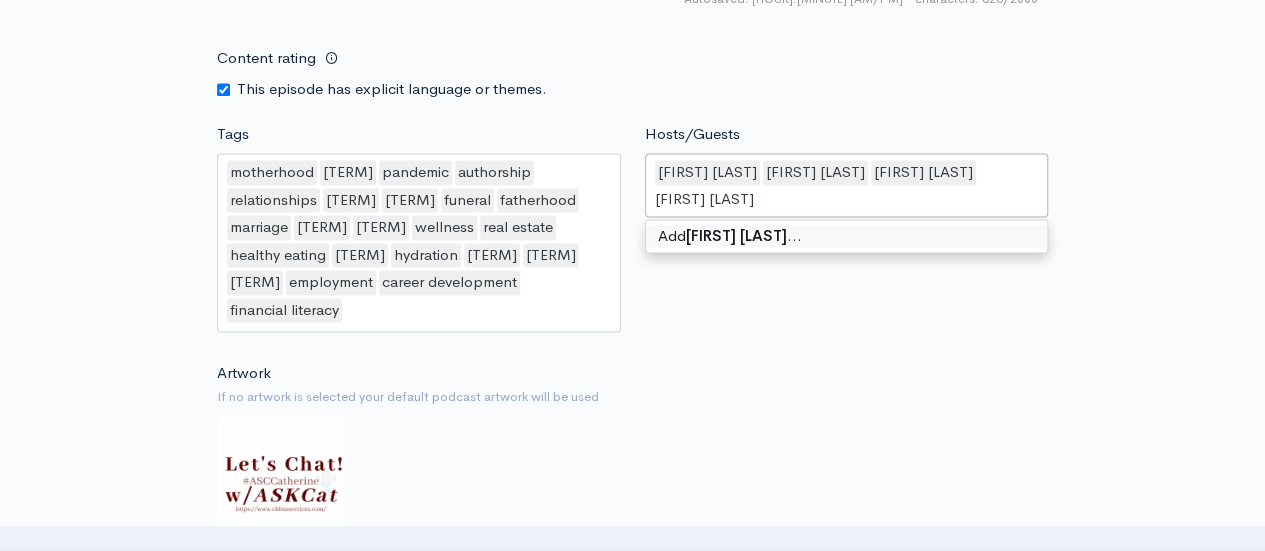 type 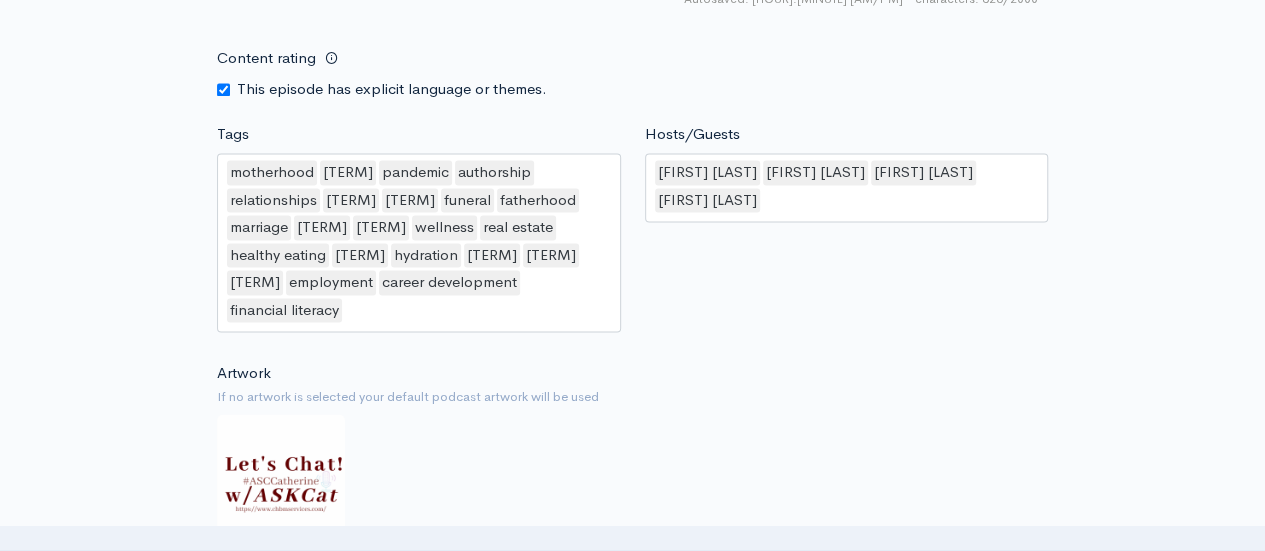 click on "ZenCast recommends uploading an audio file exported from your editing
software as: MP3, Mono, CBR (Constant Bitrate), 96 kbps, 44.1 kHz and 16 bit   Episode type   Full (Complete content that stands by itself) Trailer (a short, promotional piece of content that represents a preview for a show) Bonus (extra content for a show (for example, behind the scenes information or interviews with the cast) Full (Complete content that stands by itself)     Title   Prioritizing Financial Awareness | F*CK Your Career Development, I Can't Eat! - August 2nd   Your episode title should  not  include your podcast
title, episode number, or season number.   Slug         Subtitle             ×" at bounding box center [632, -333] 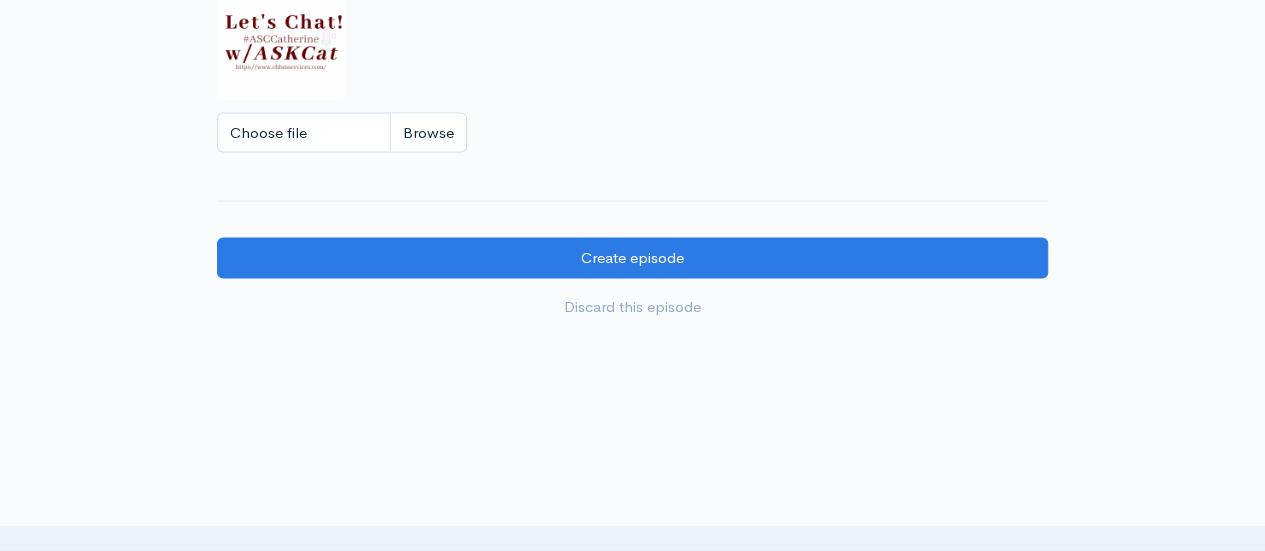 scroll, scrollTop: 2022, scrollLeft: 0, axis: vertical 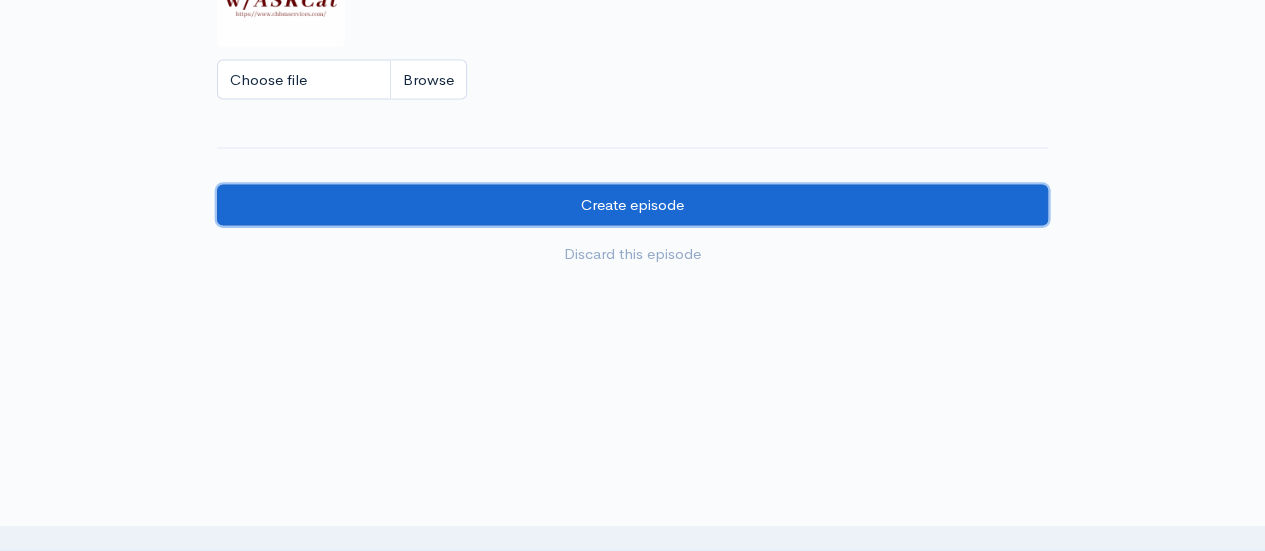 click on "Create episode" at bounding box center (632, 205) 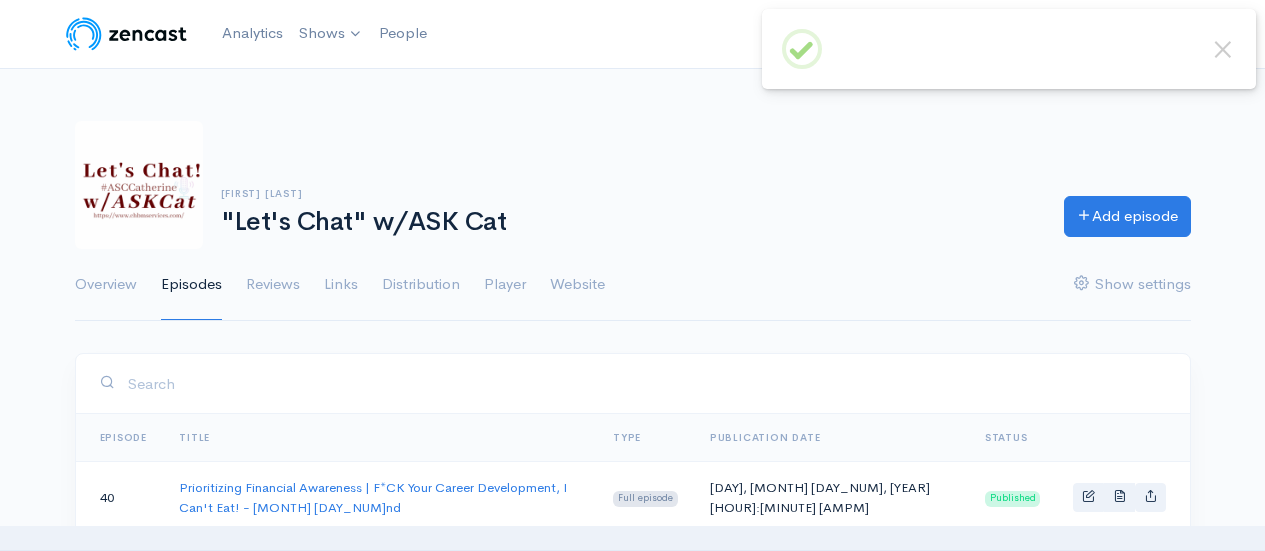 scroll, scrollTop: 0, scrollLeft: 0, axis: both 